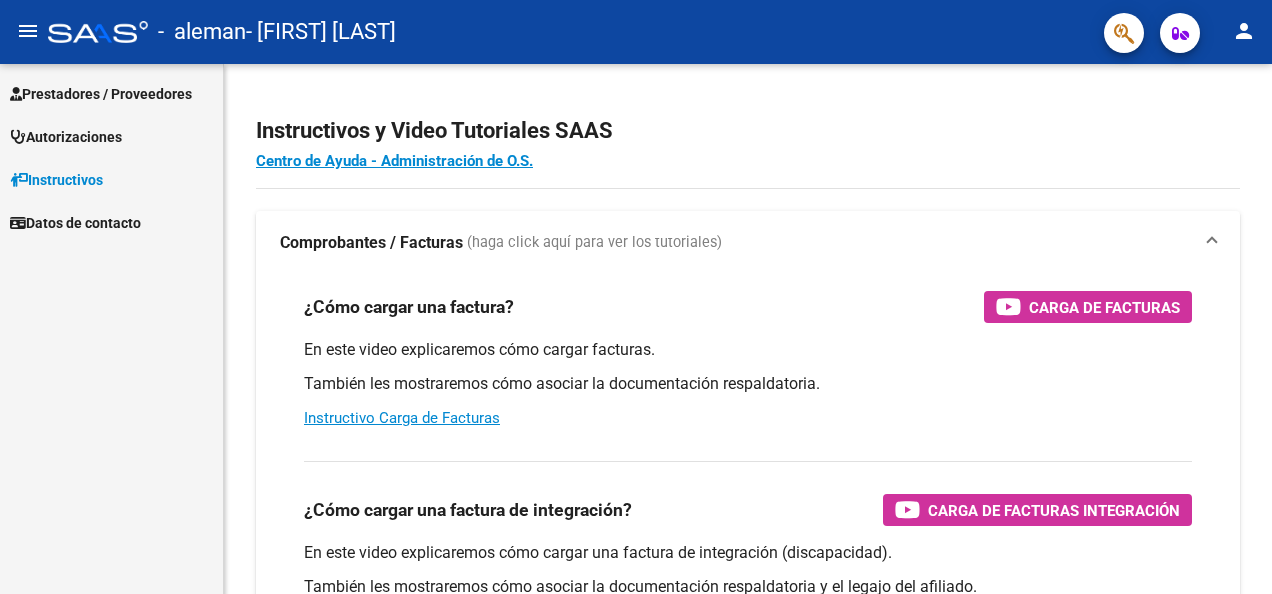 scroll, scrollTop: 0, scrollLeft: 0, axis: both 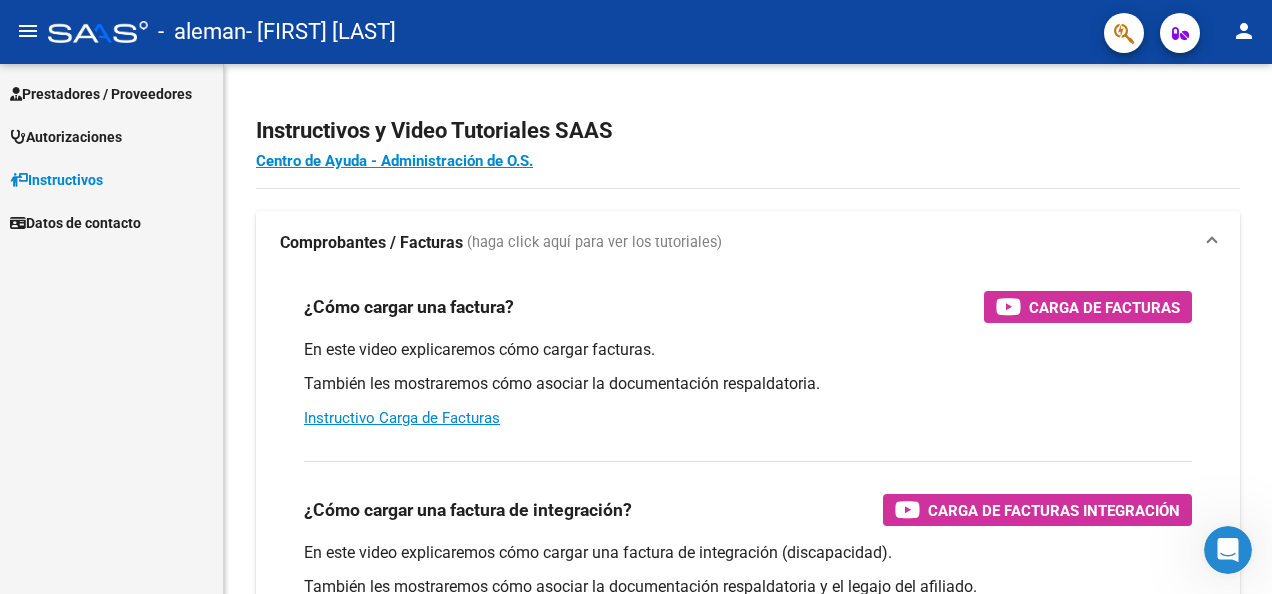 click on "Prestadores / Proveedores" at bounding box center [101, 94] 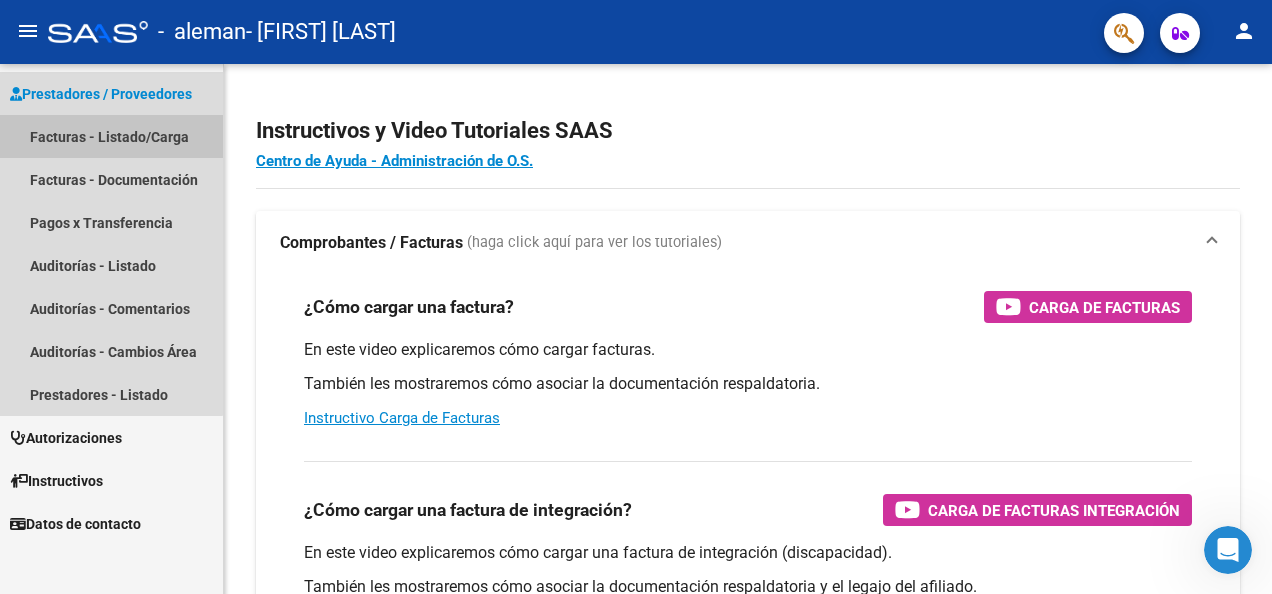 click on "Facturas - Listado/Carga" at bounding box center [111, 136] 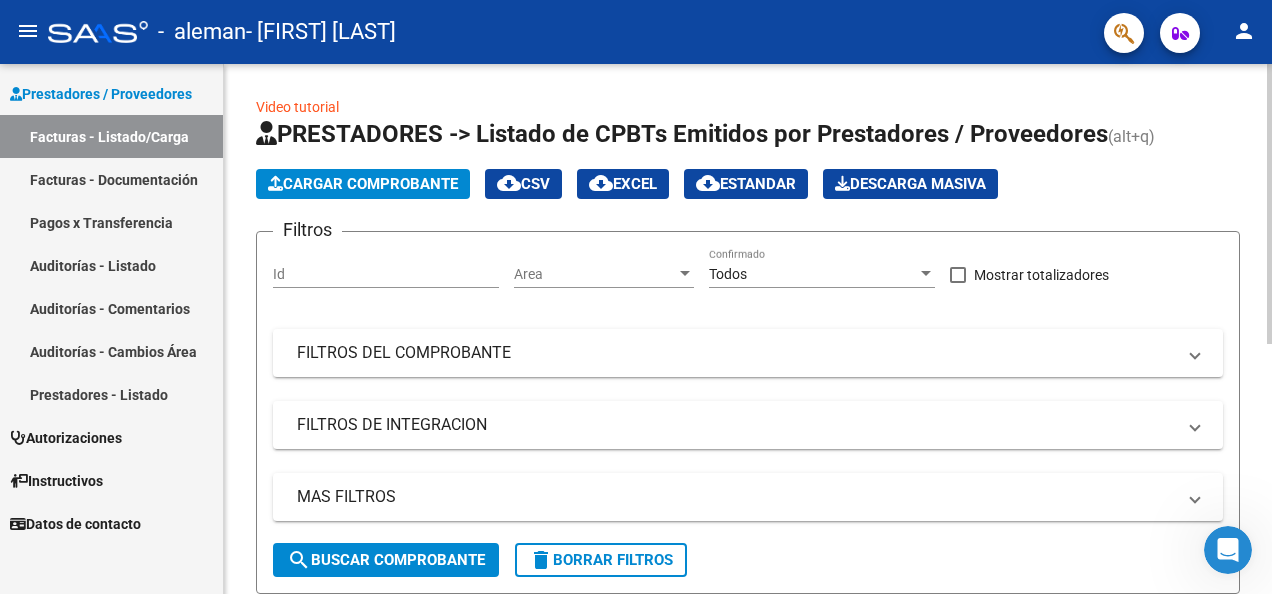 click on "Id" at bounding box center [386, 274] 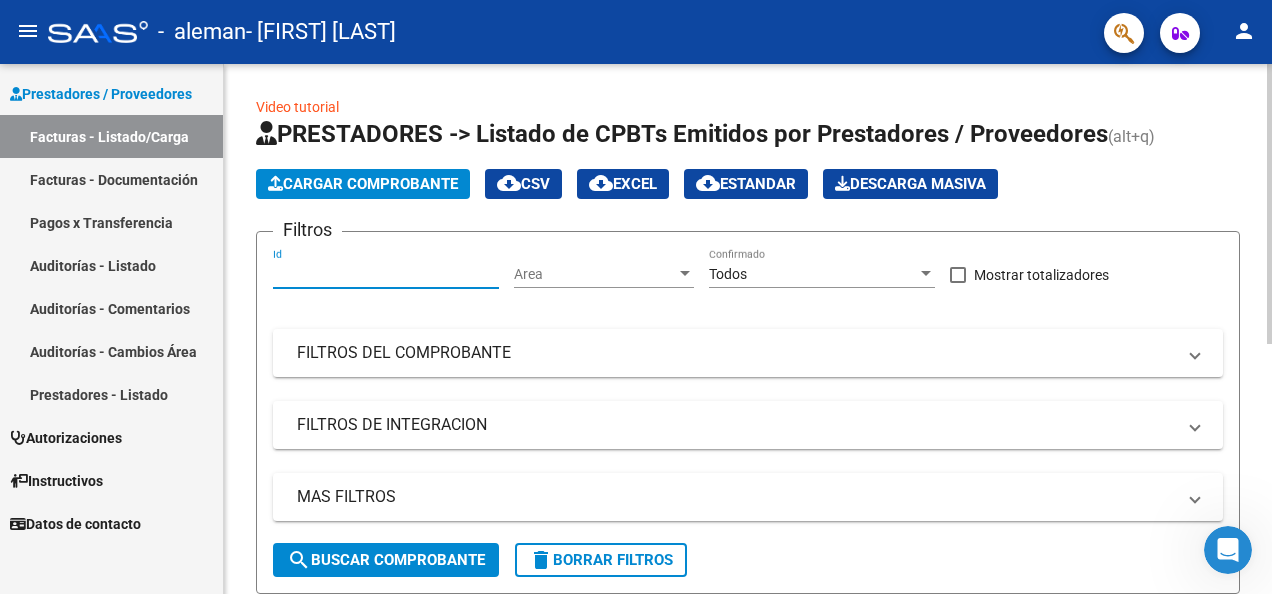 click on "Cargar Comprobante" 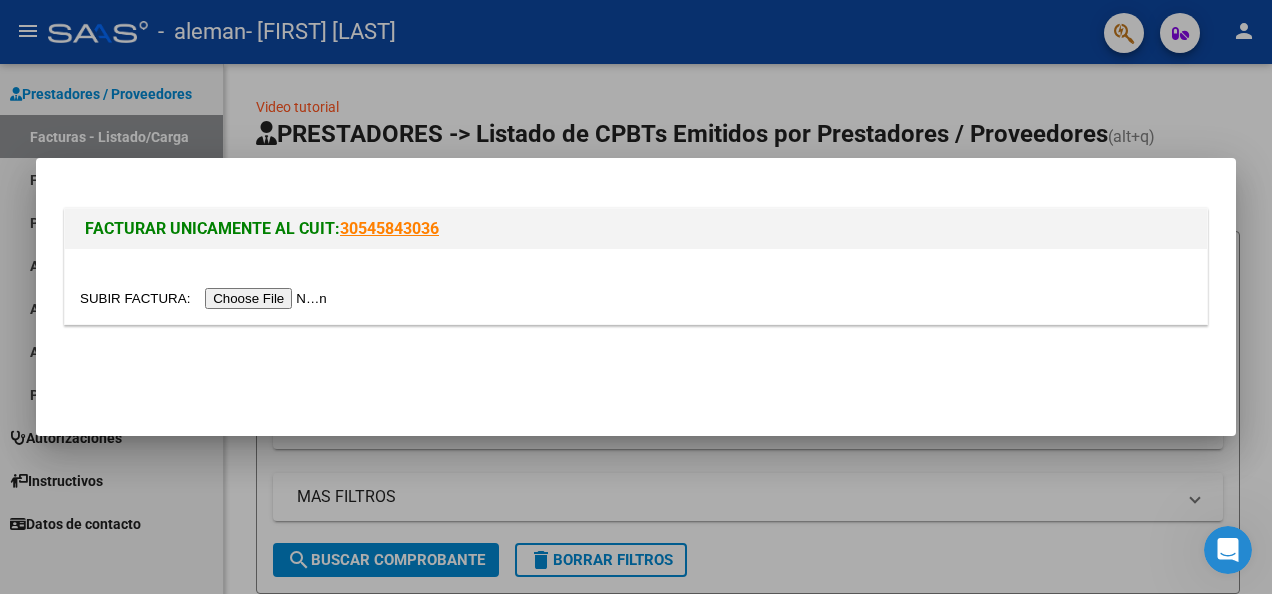 click at bounding box center [206, 298] 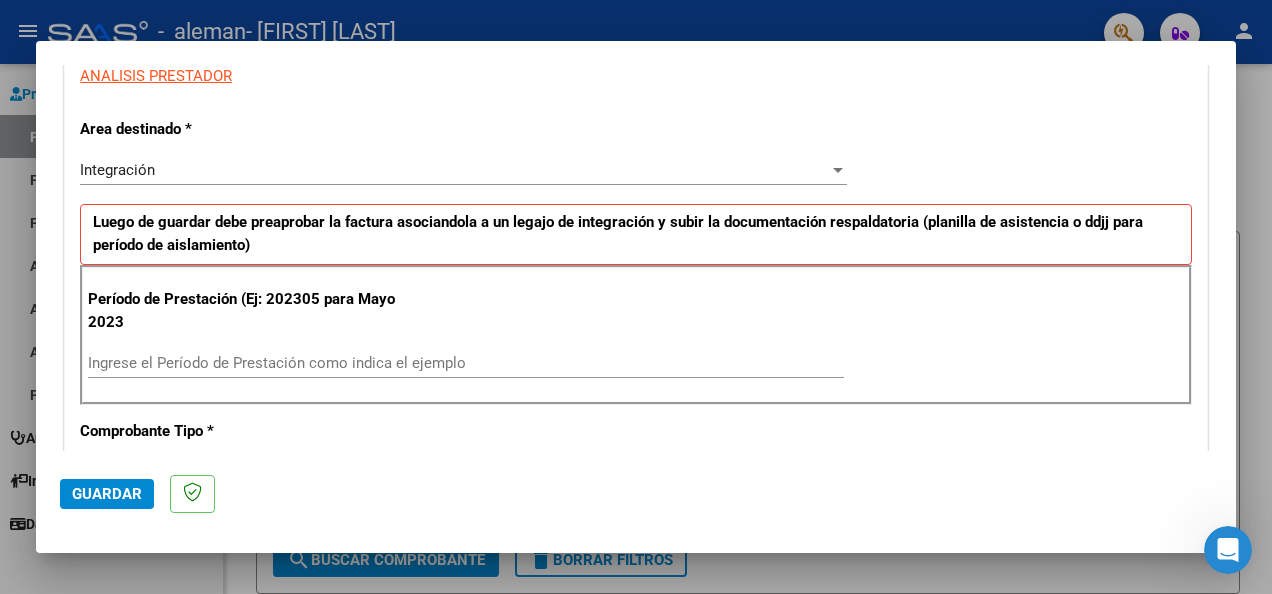 scroll, scrollTop: 400, scrollLeft: 0, axis: vertical 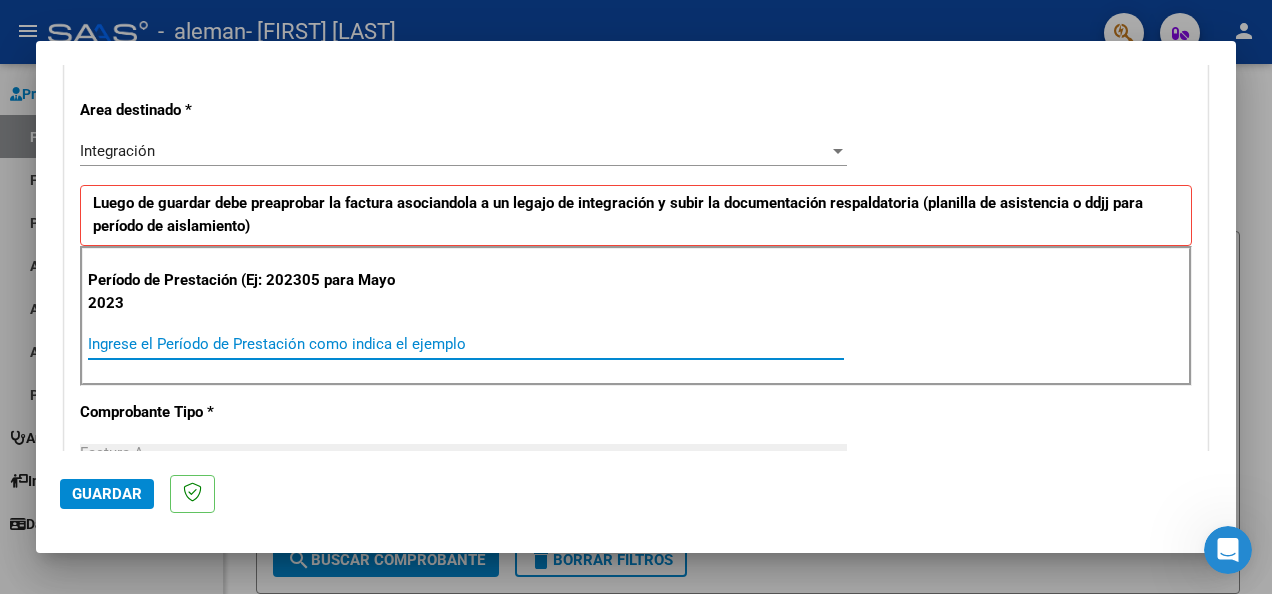click on "Ingrese el Período de Prestación como indica el ejemplo" at bounding box center (466, 344) 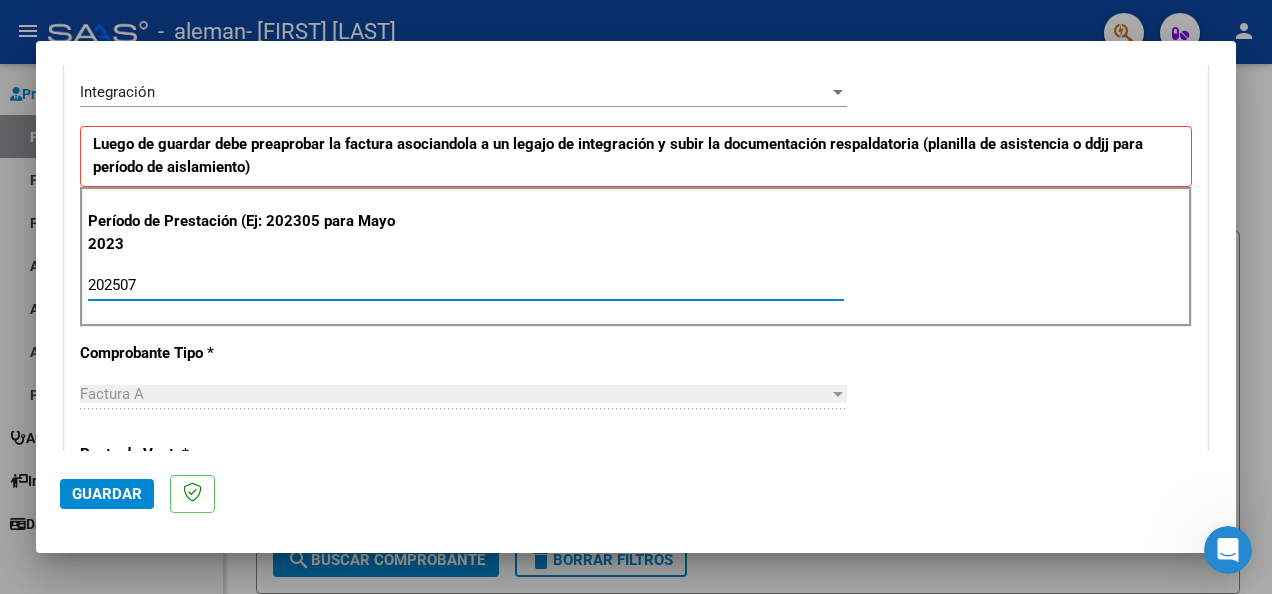 scroll, scrollTop: 500, scrollLeft: 0, axis: vertical 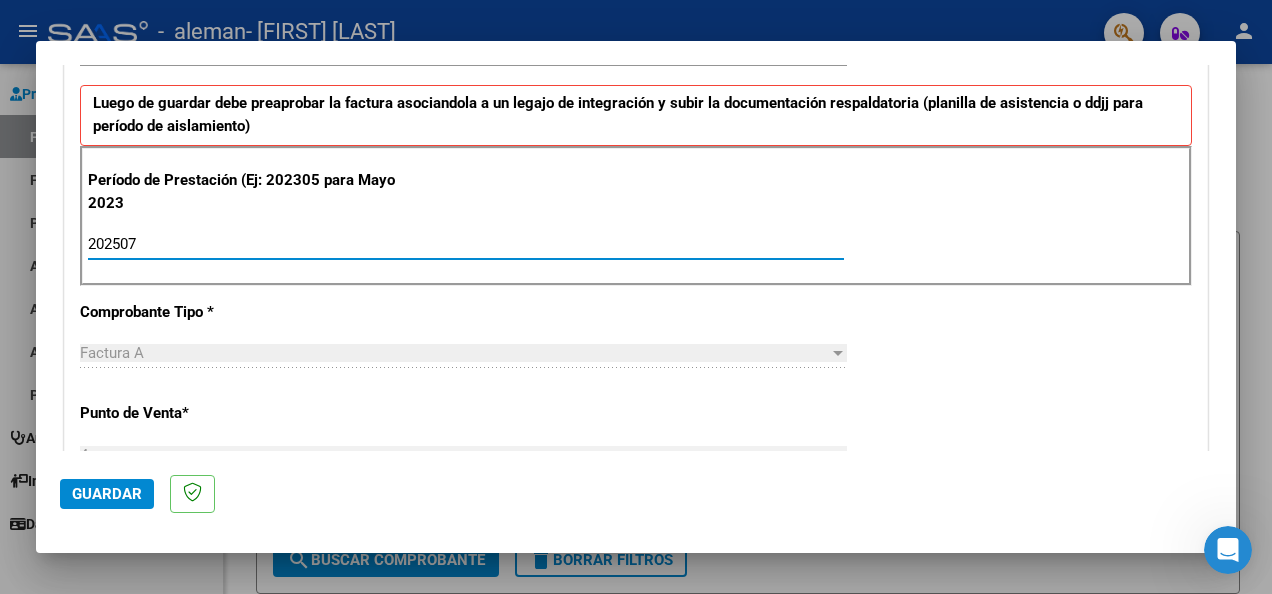 type on "202507" 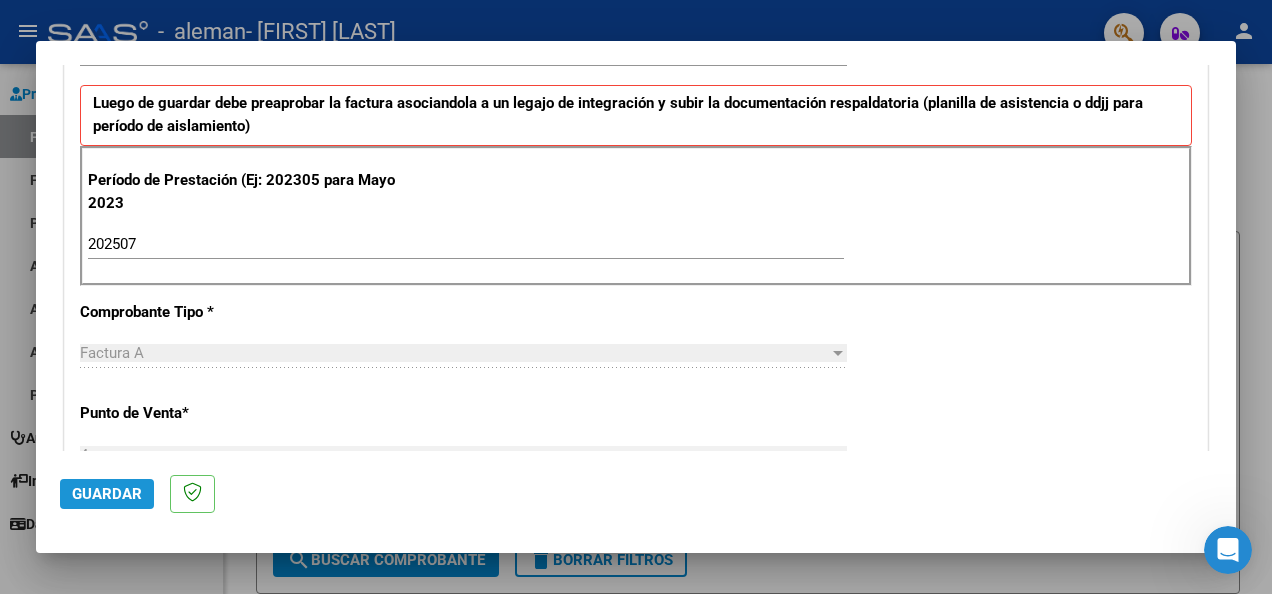 click on "Guardar" 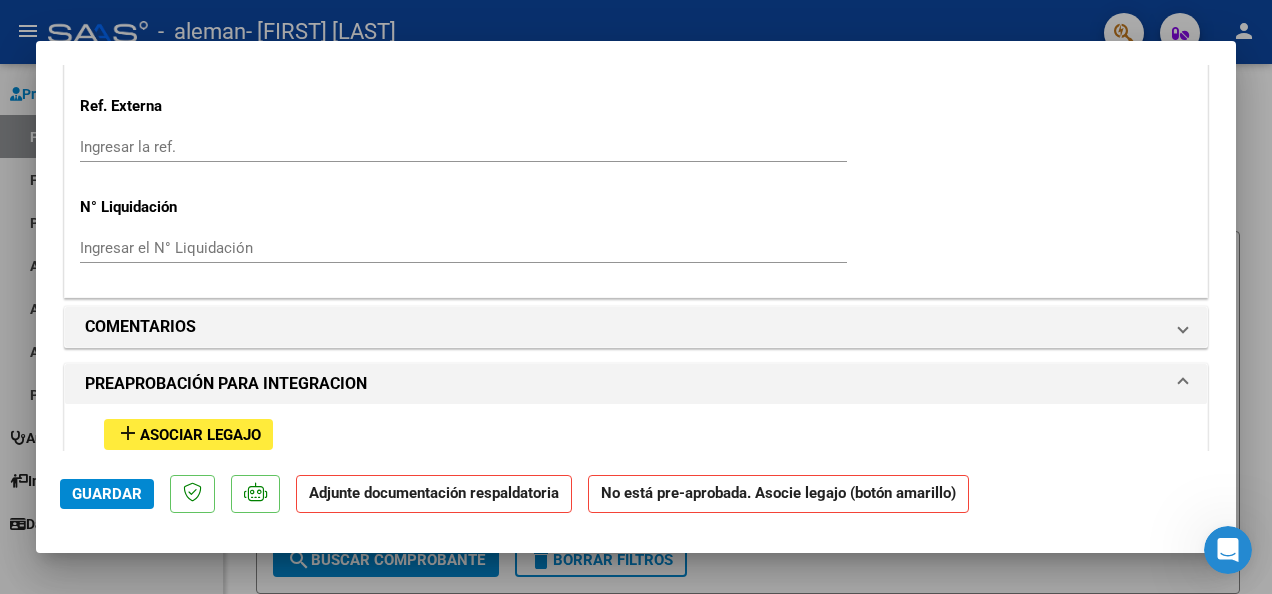 scroll, scrollTop: 1700, scrollLeft: 0, axis: vertical 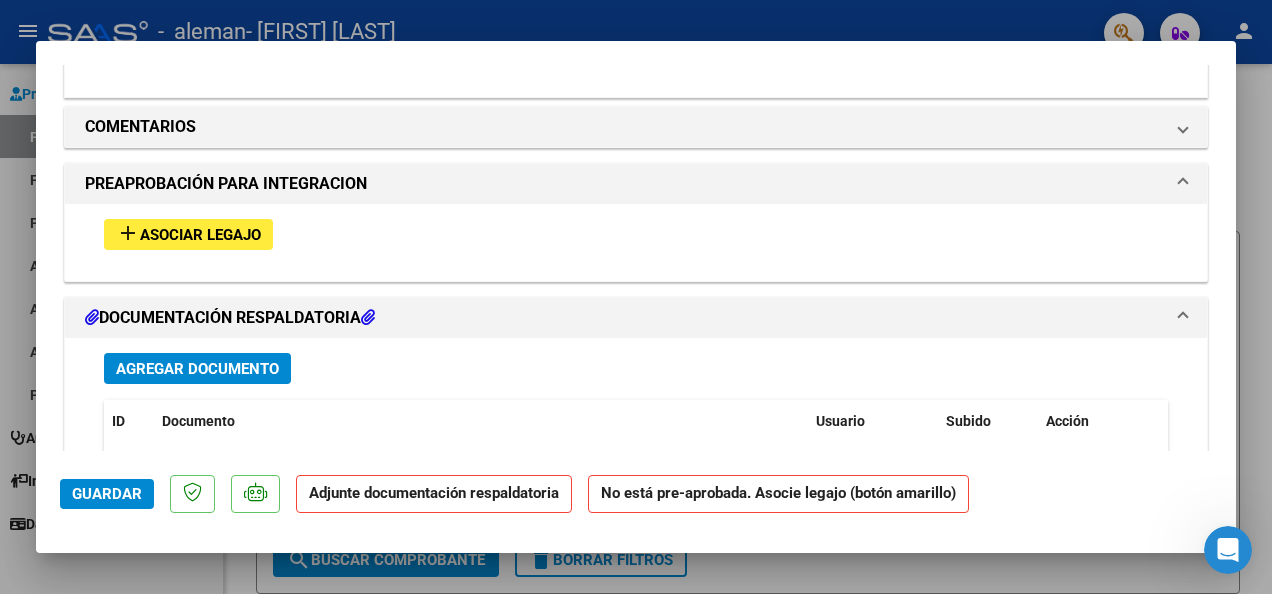 click on "Asociar Legajo" at bounding box center (200, 235) 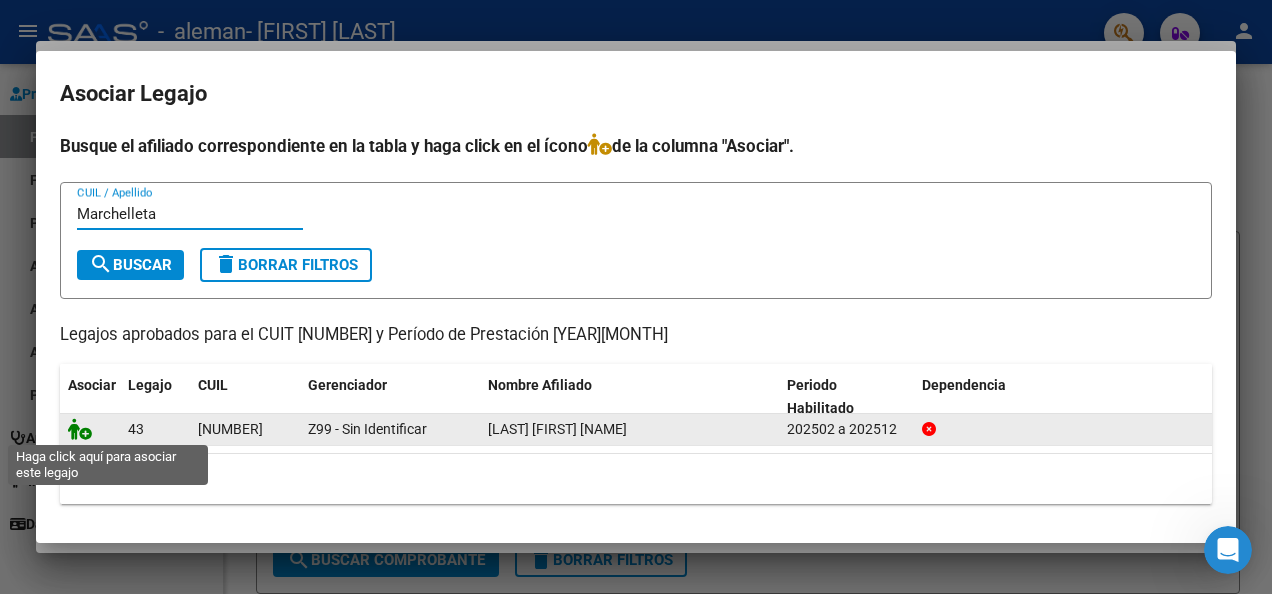 type on "Marchelleta" 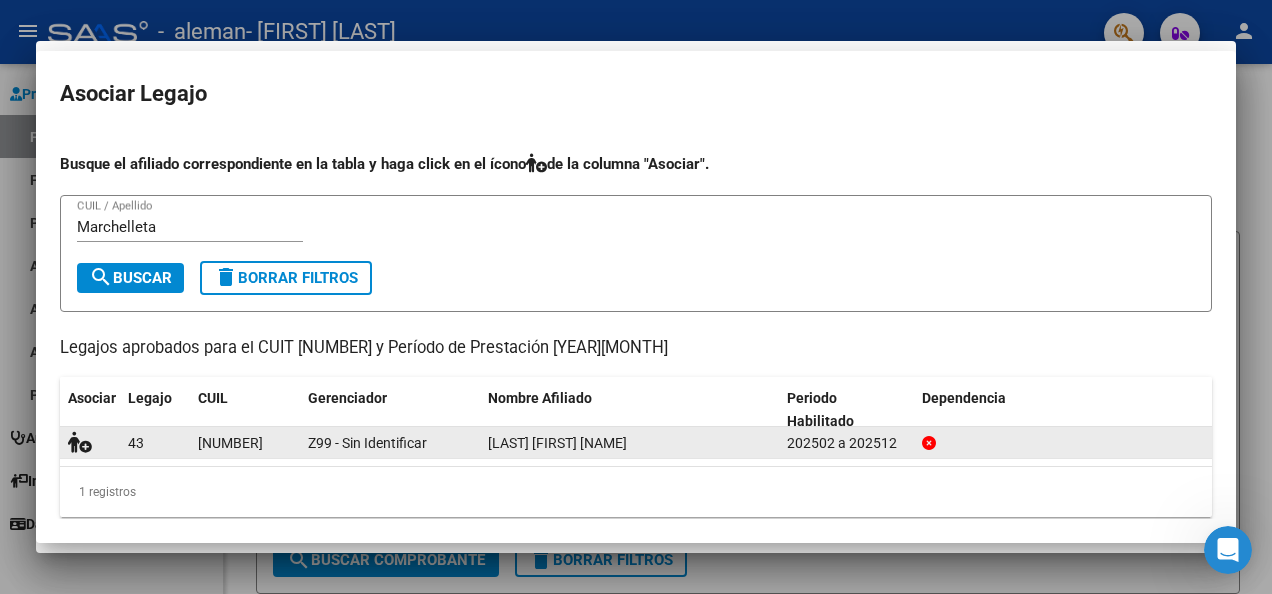 scroll, scrollTop: 1752, scrollLeft: 0, axis: vertical 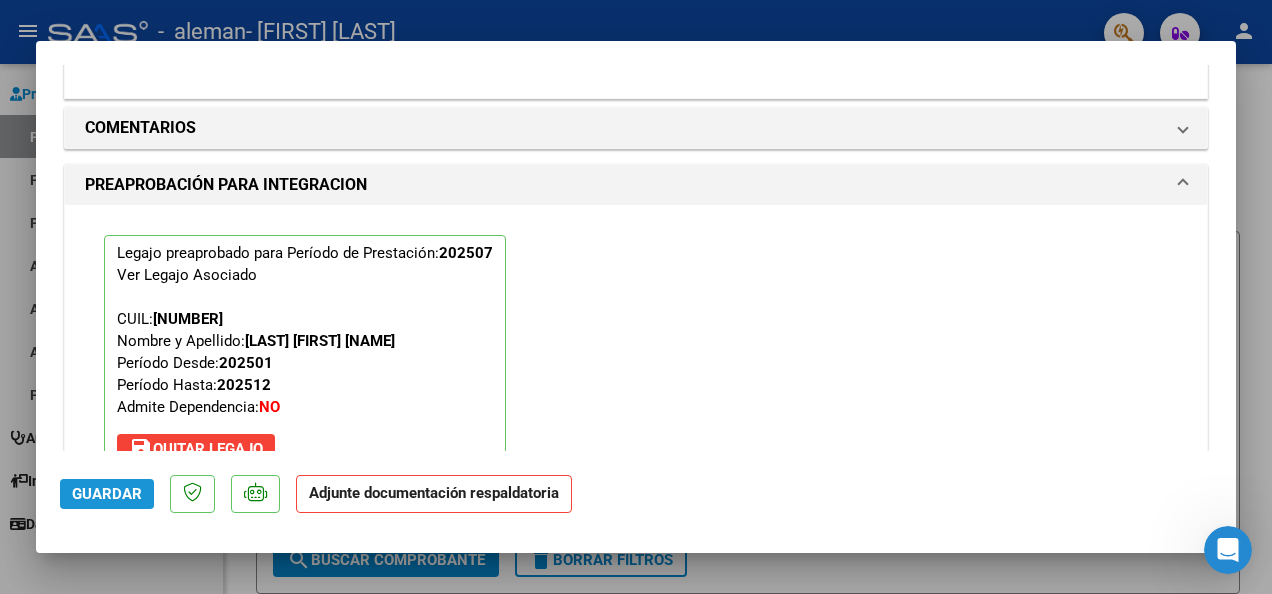 click on "Guardar" 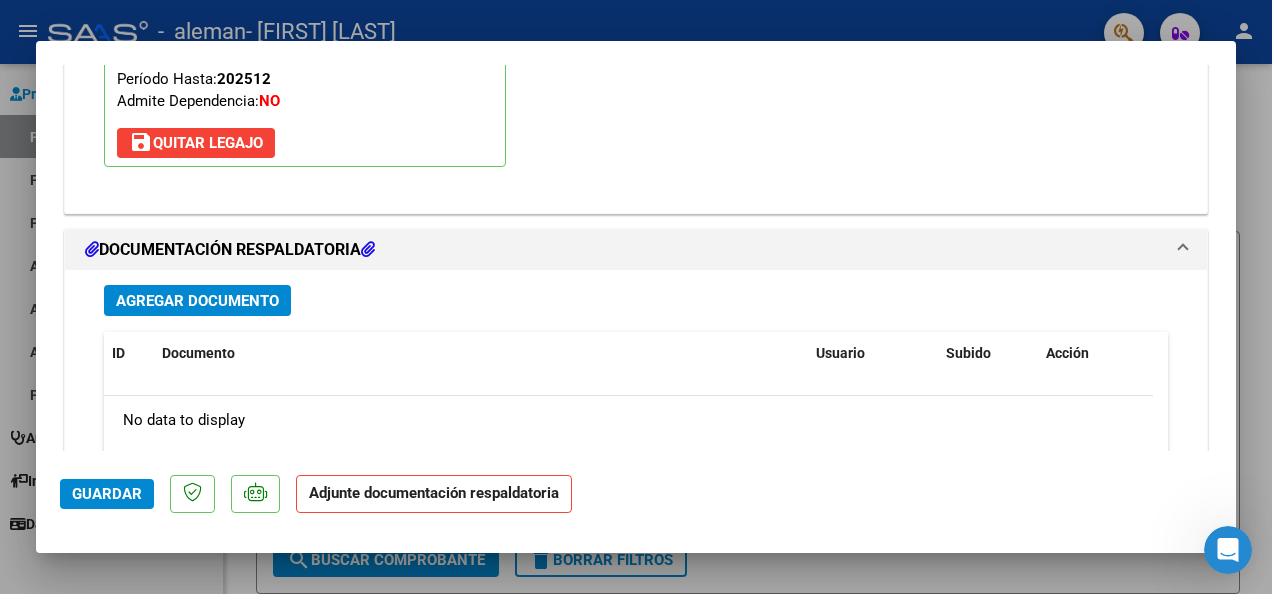 scroll, scrollTop: 2125, scrollLeft: 0, axis: vertical 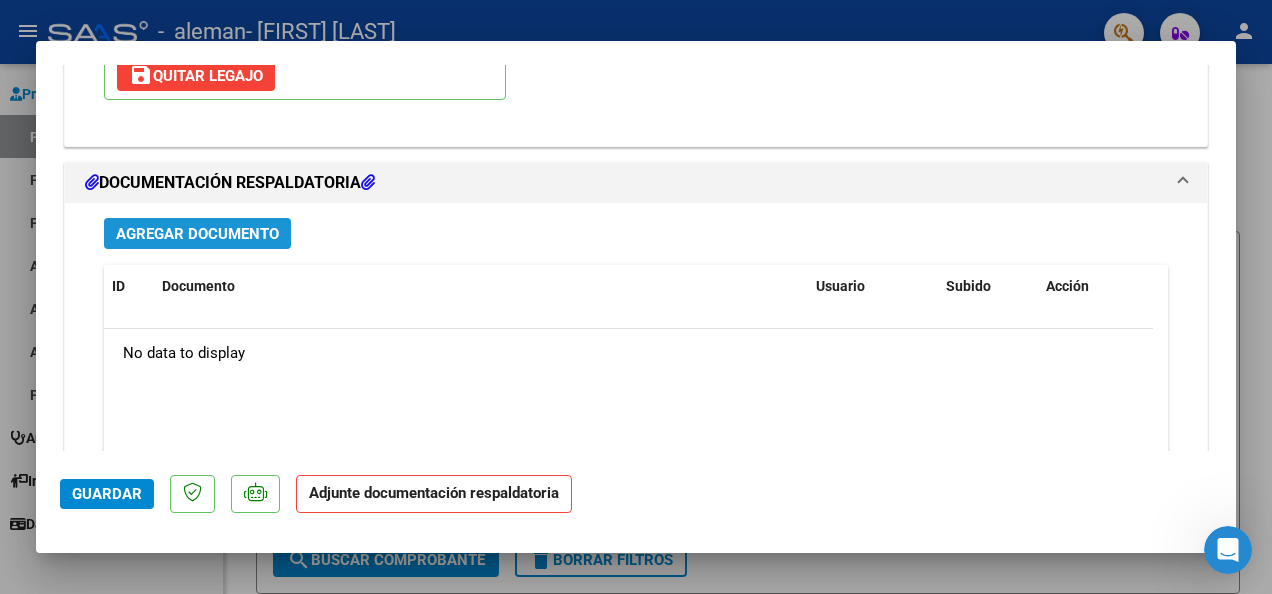 click on "Agregar Documento" at bounding box center (197, 234) 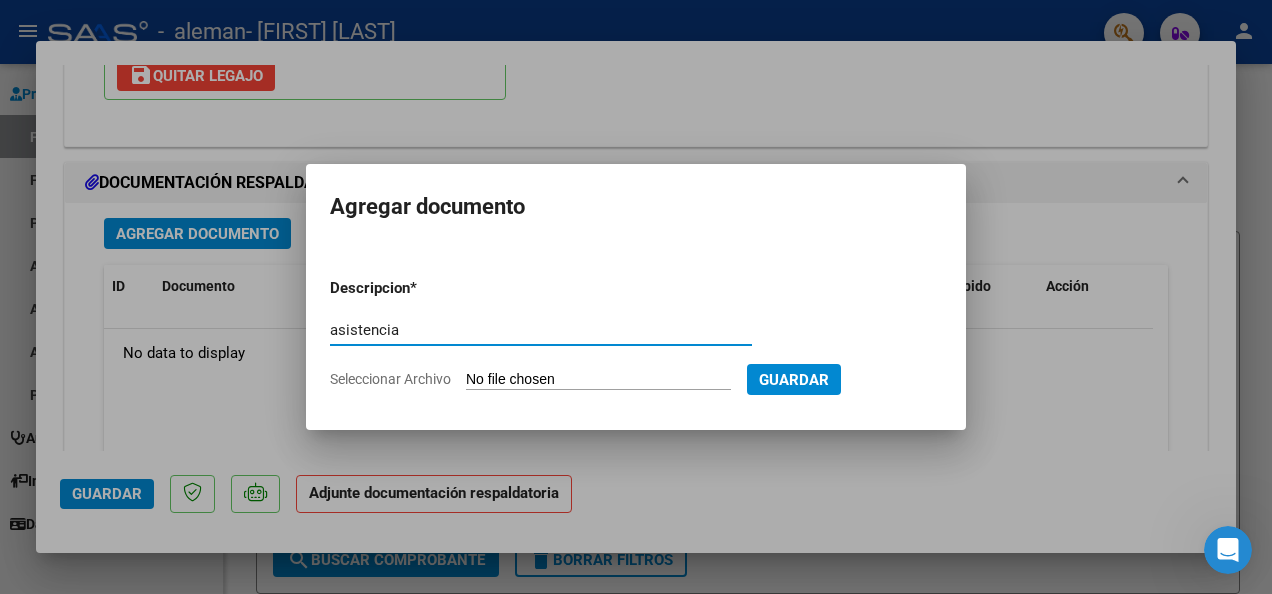 type on "asistencia" 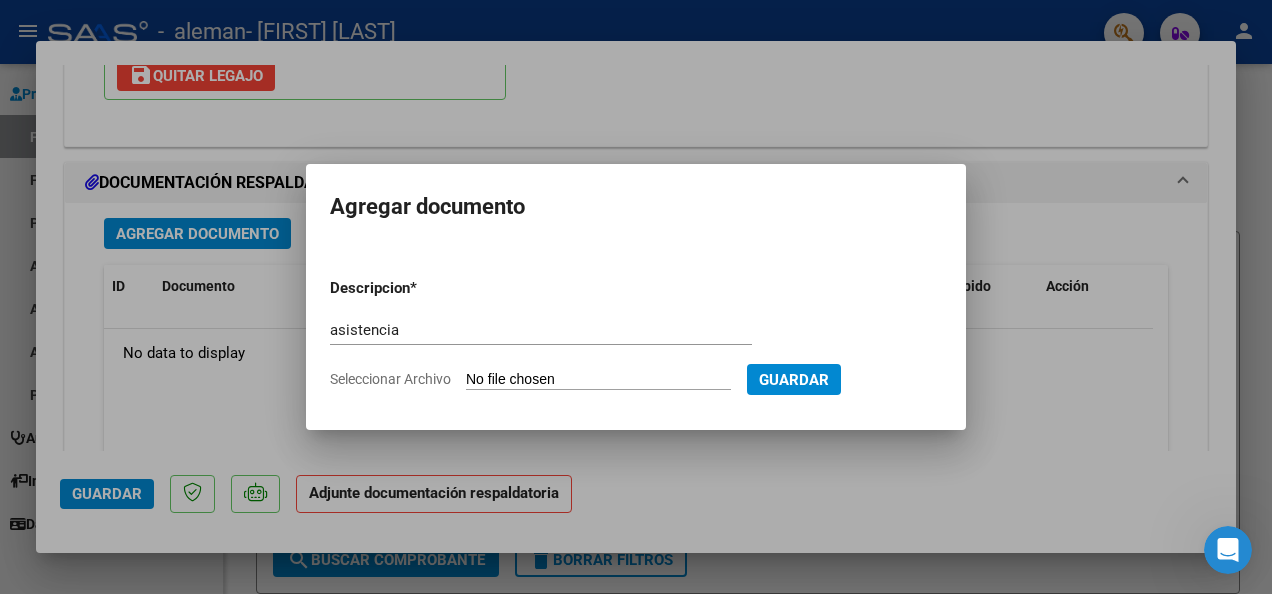 click on "Seleccionar Archivo" at bounding box center [598, 380] 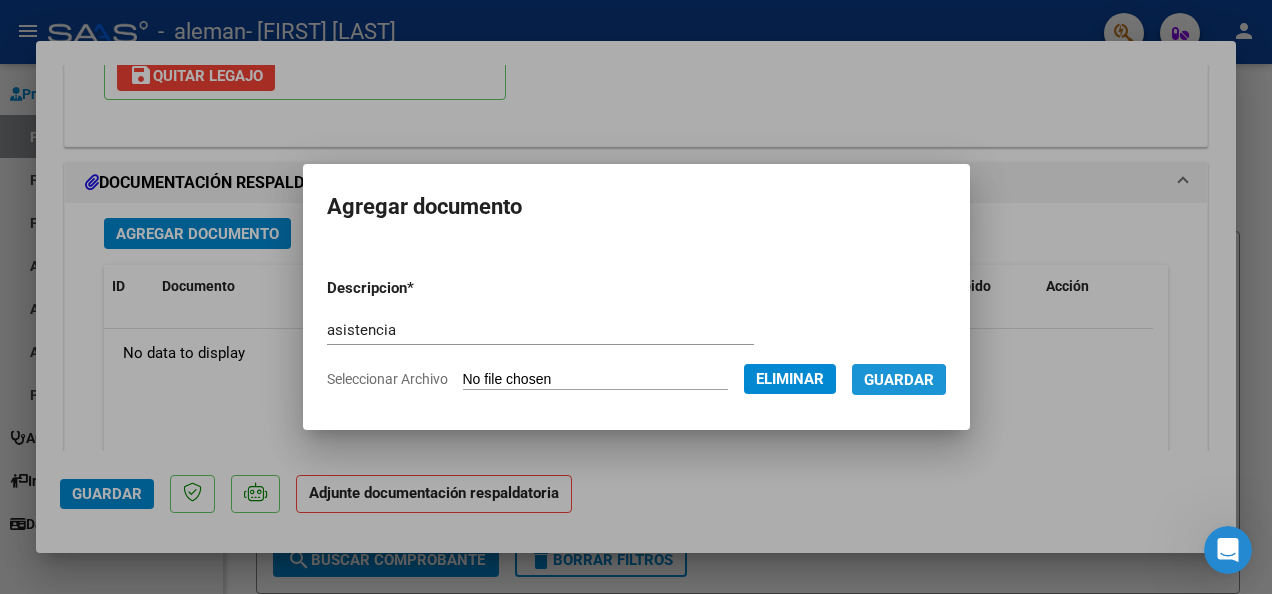 click on "Guardar" at bounding box center (899, 380) 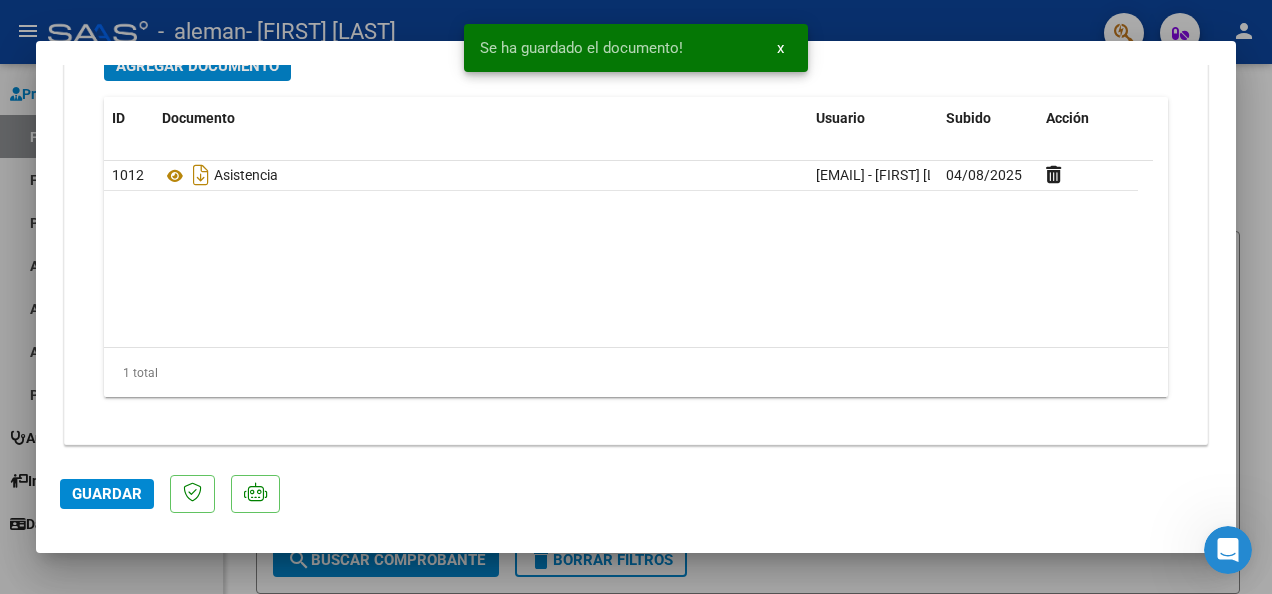 scroll, scrollTop: 2295, scrollLeft: 0, axis: vertical 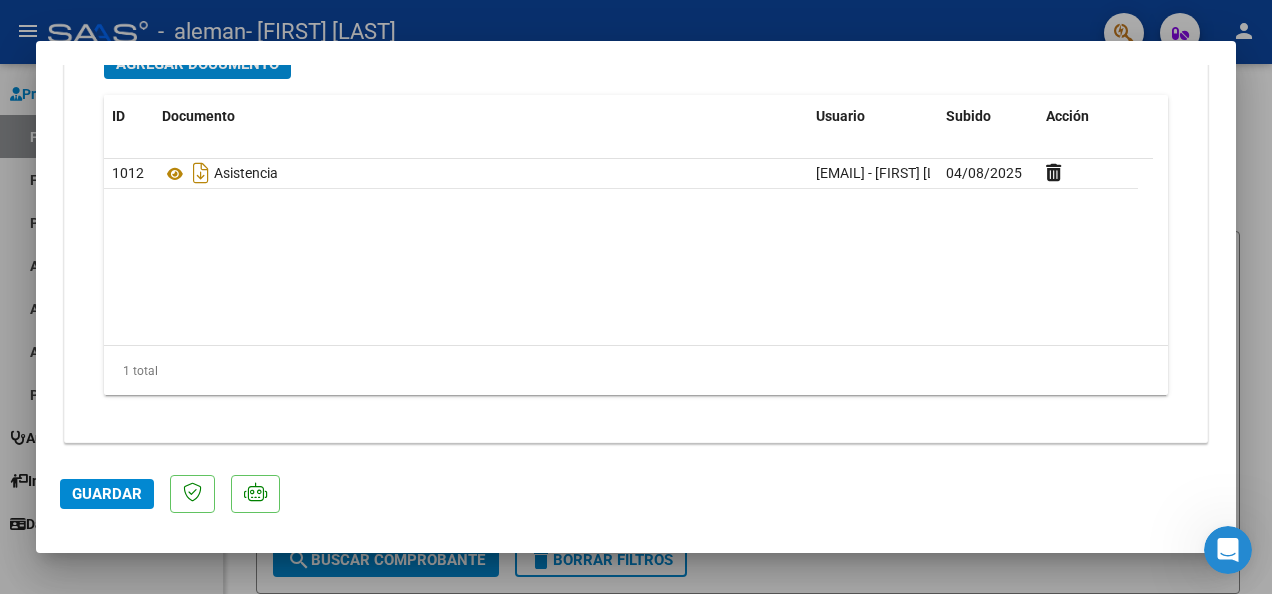 click on "Guardar" 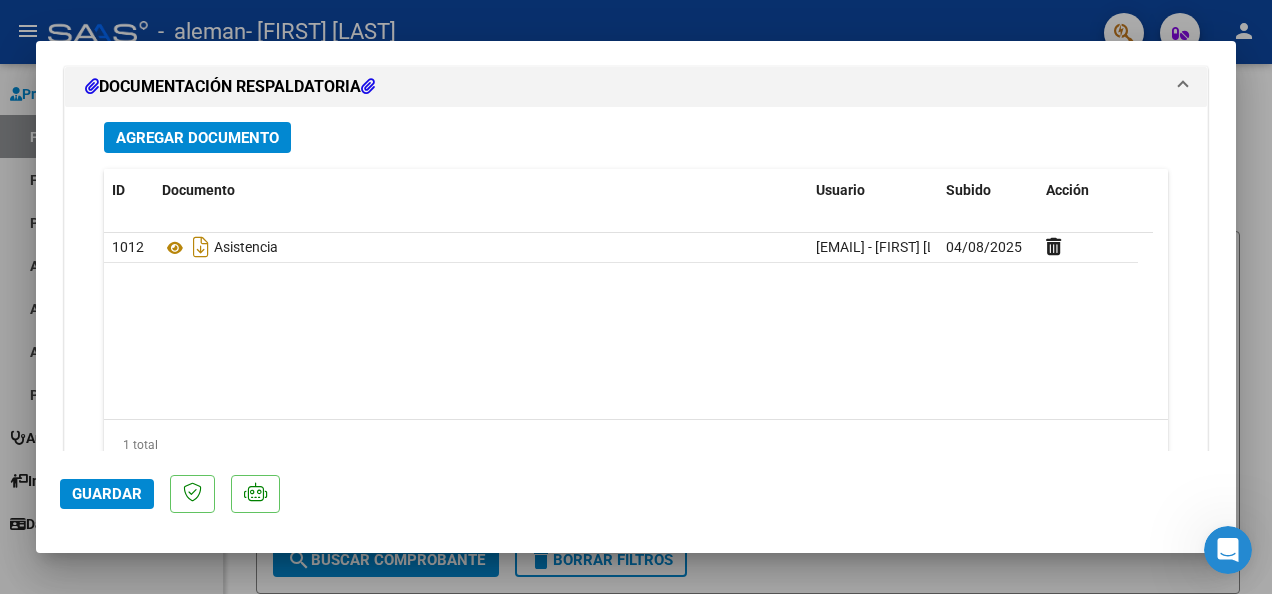 scroll, scrollTop: 2095, scrollLeft: 0, axis: vertical 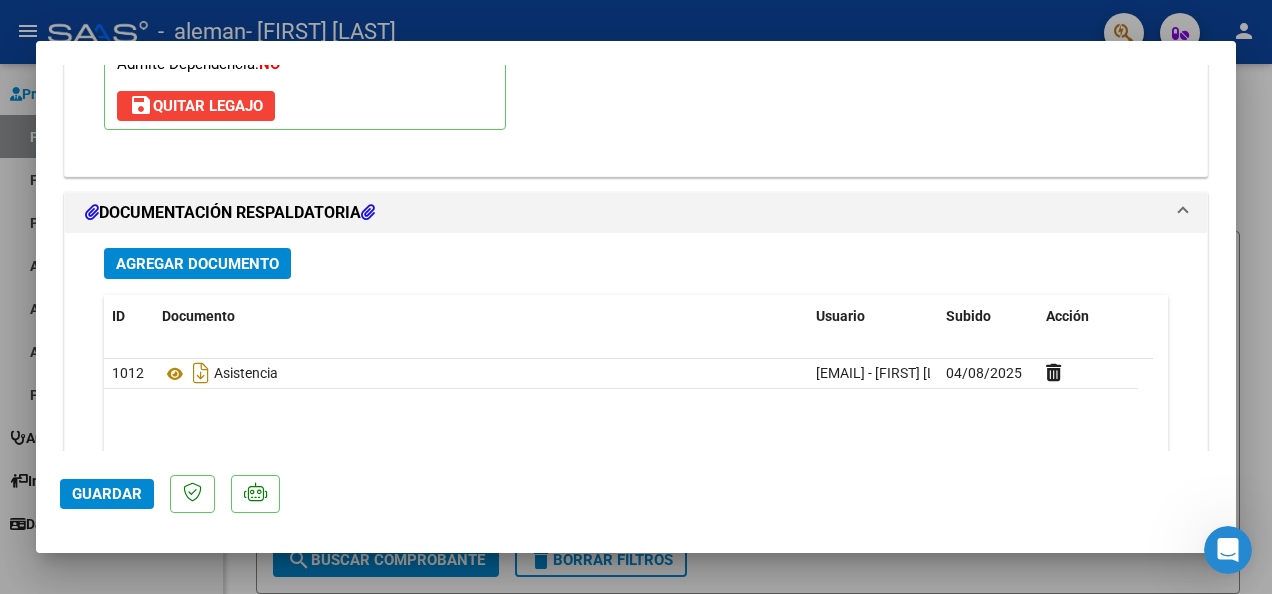 click at bounding box center [368, 212] 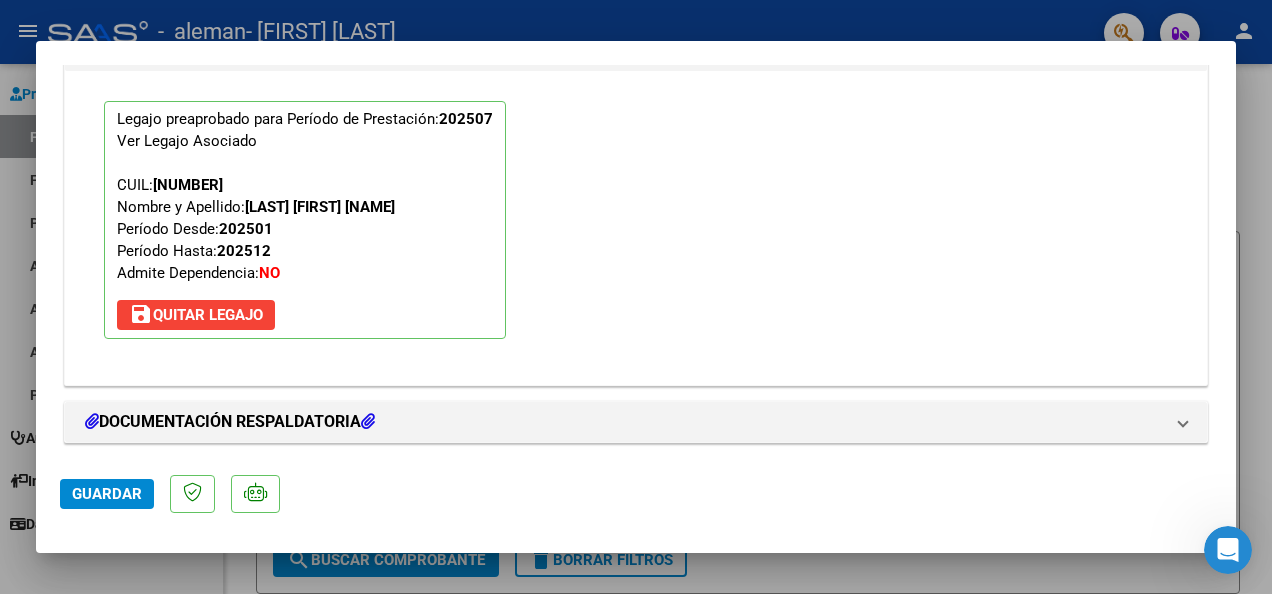 scroll, scrollTop: 1886, scrollLeft: 0, axis: vertical 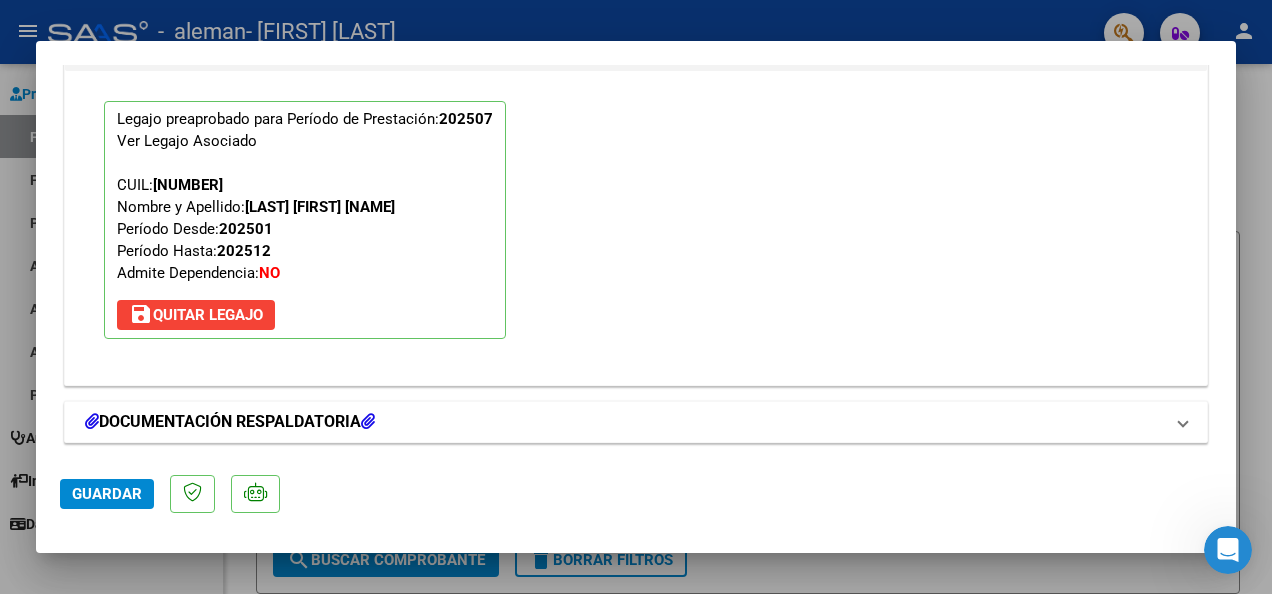click at bounding box center (92, 421) 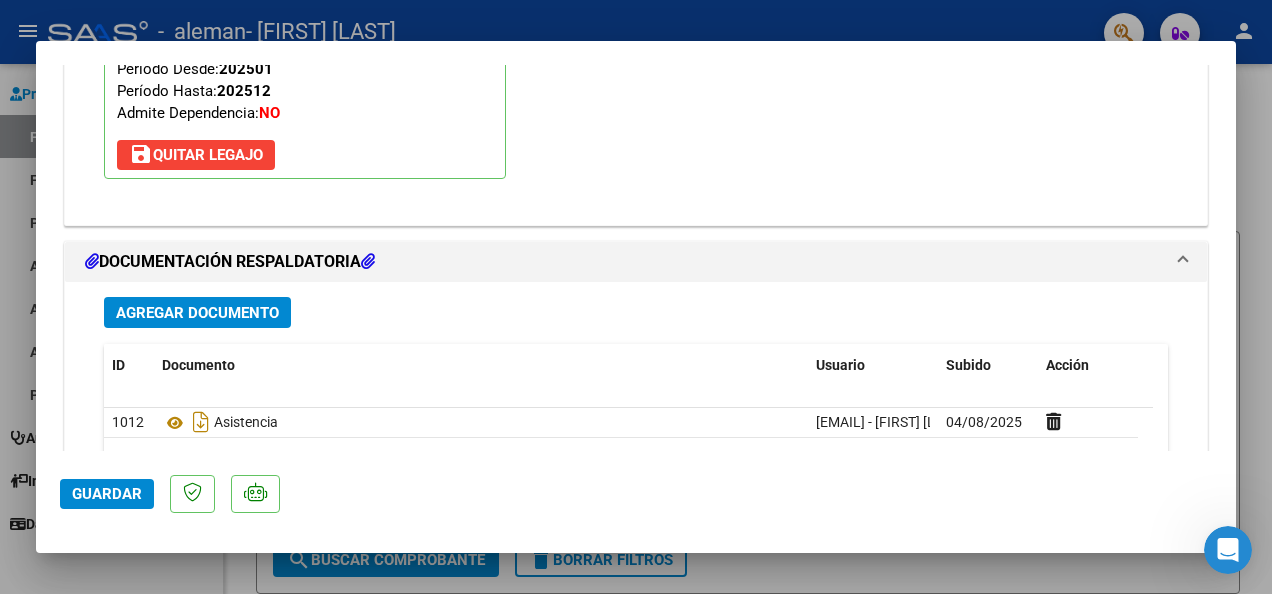scroll, scrollTop: 2086, scrollLeft: 0, axis: vertical 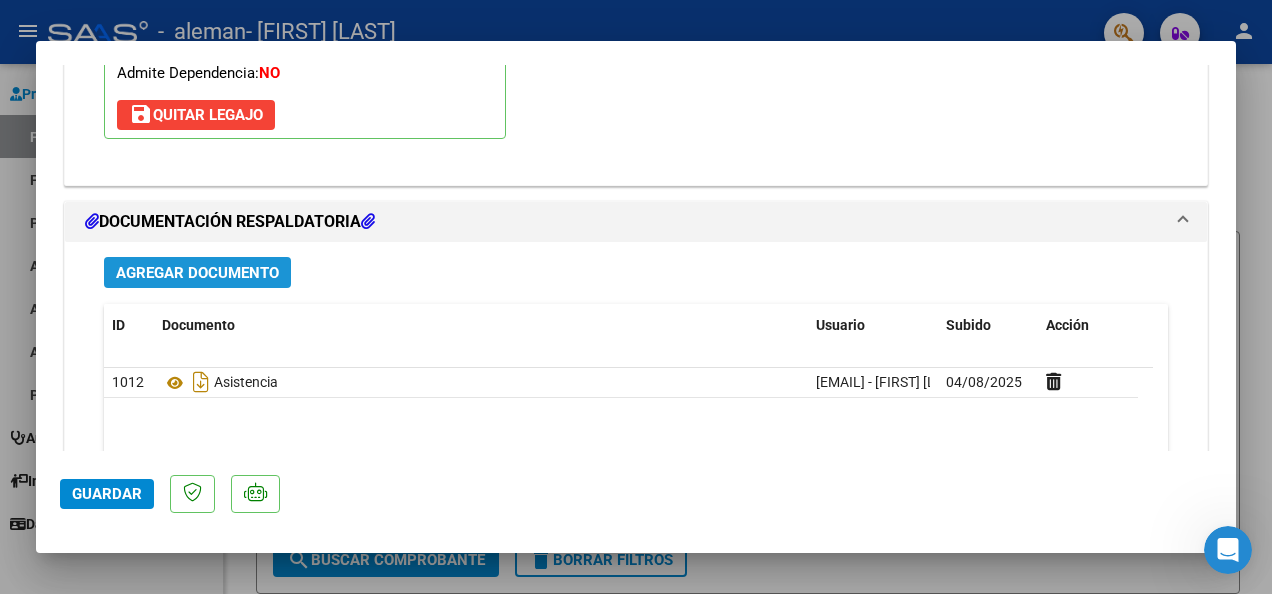 click on "Agregar Documento" at bounding box center [197, 273] 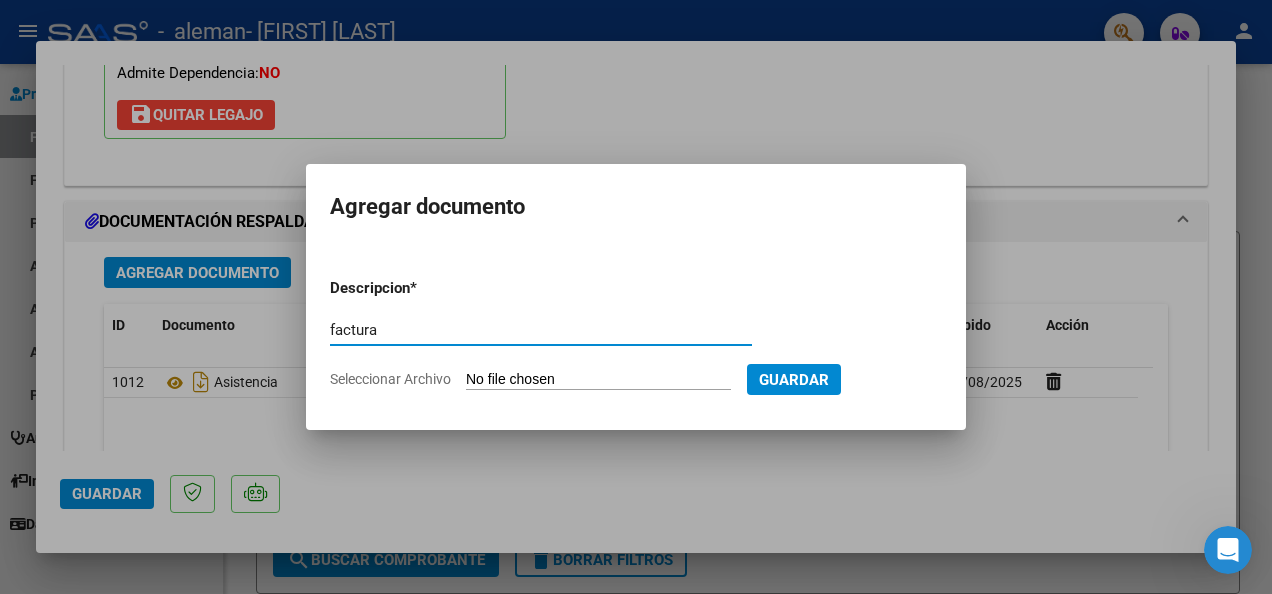 type on "factura" 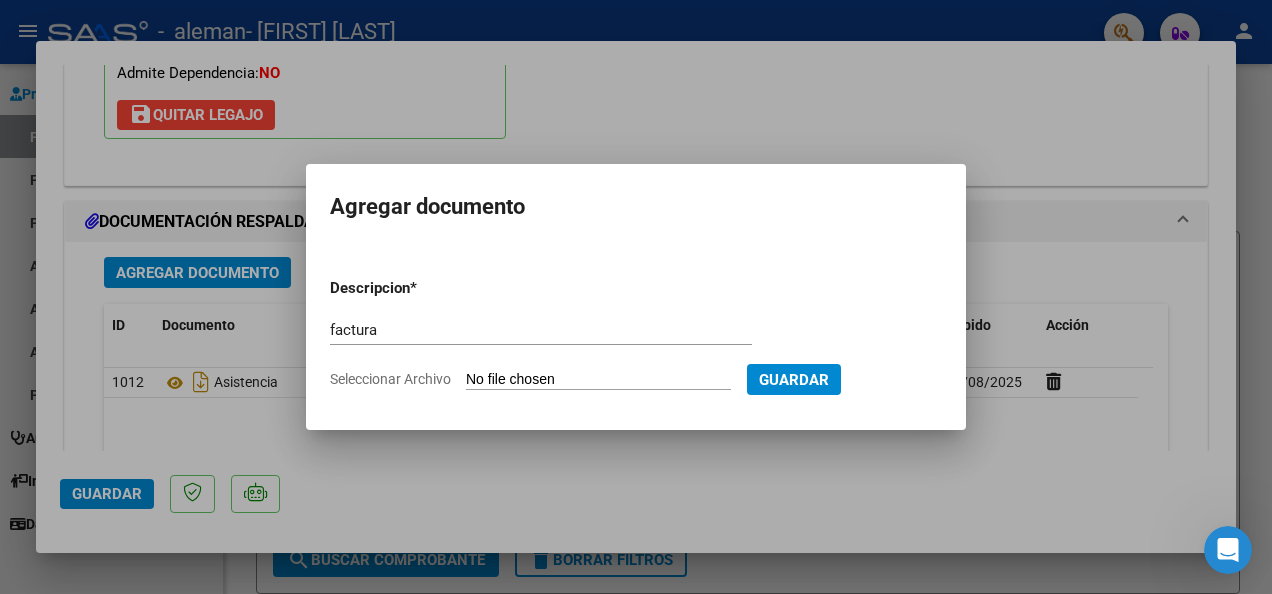 type on "C:\fakepath\[NUMBER]_[NUMBER]_[NUMBER]_[NUMBER] [LAST].pdf" 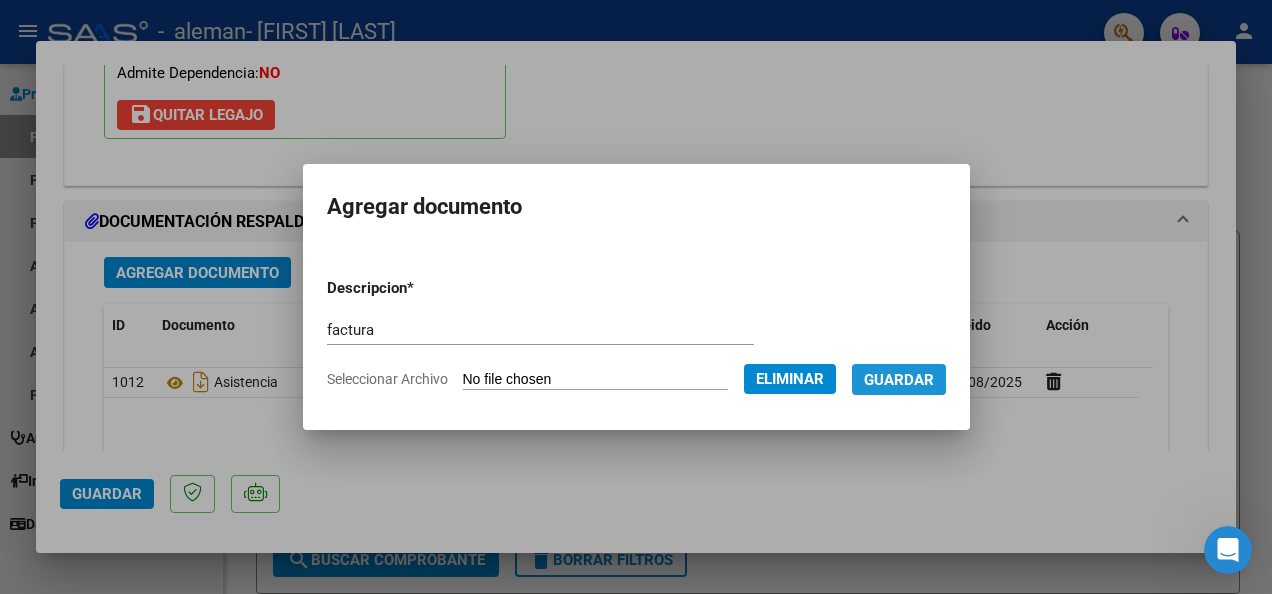 click on "Guardar" at bounding box center [899, 380] 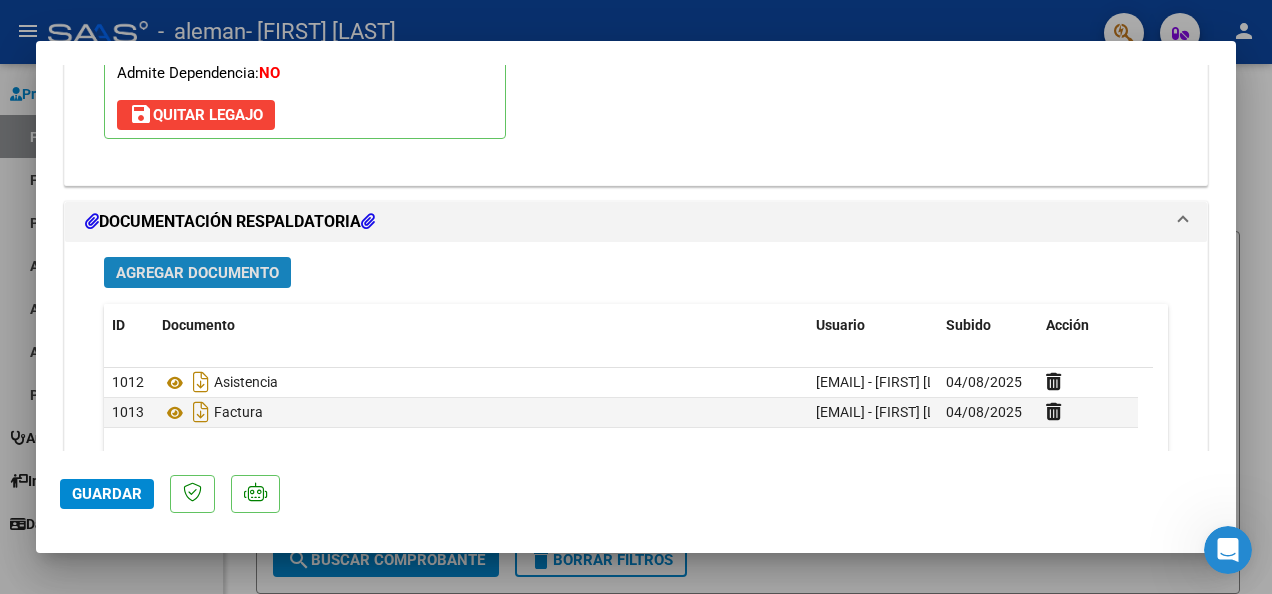 click on "Agregar Documento" at bounding box center [197, 273] 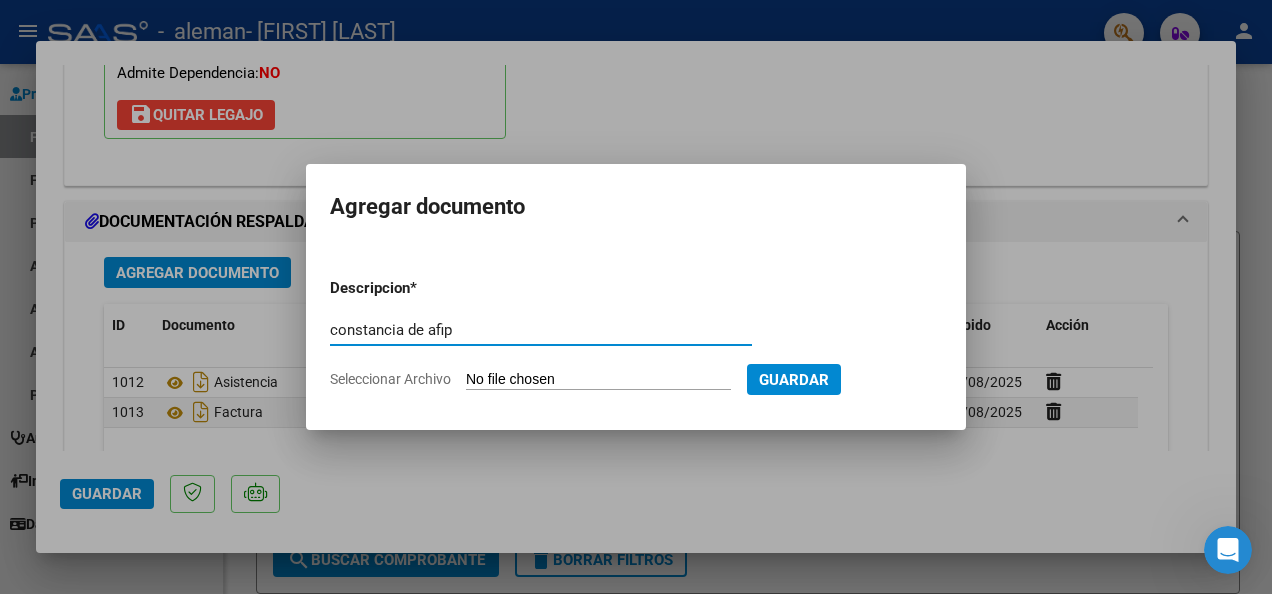 type on "constancia de afip" 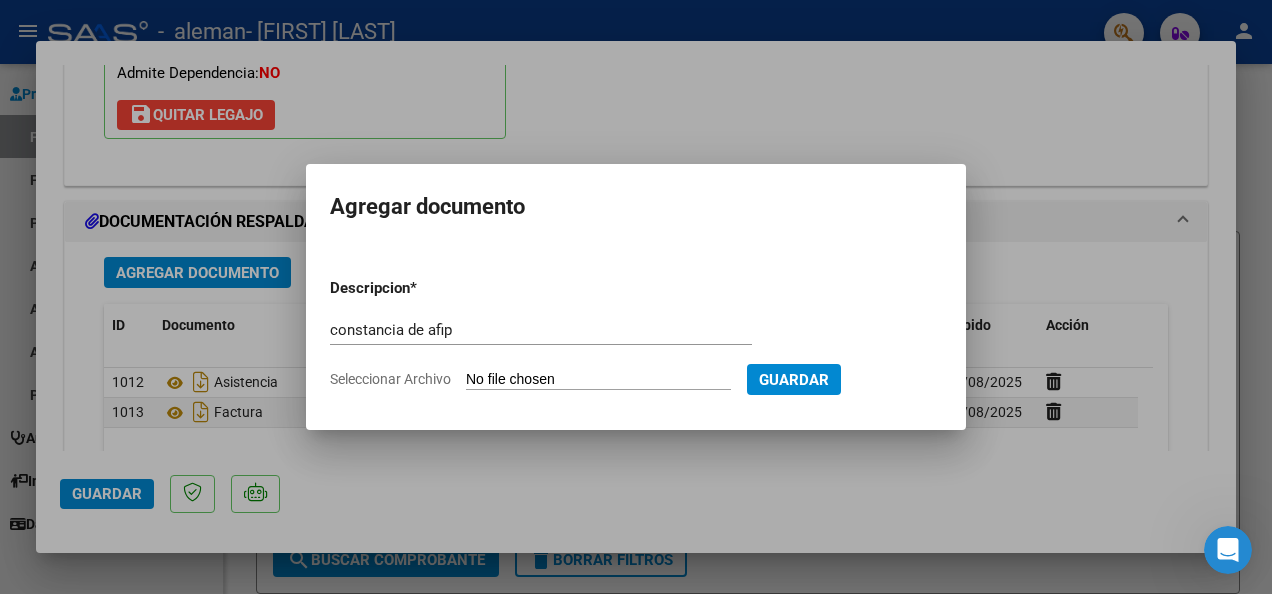 click on "Seleccionar Archivo" 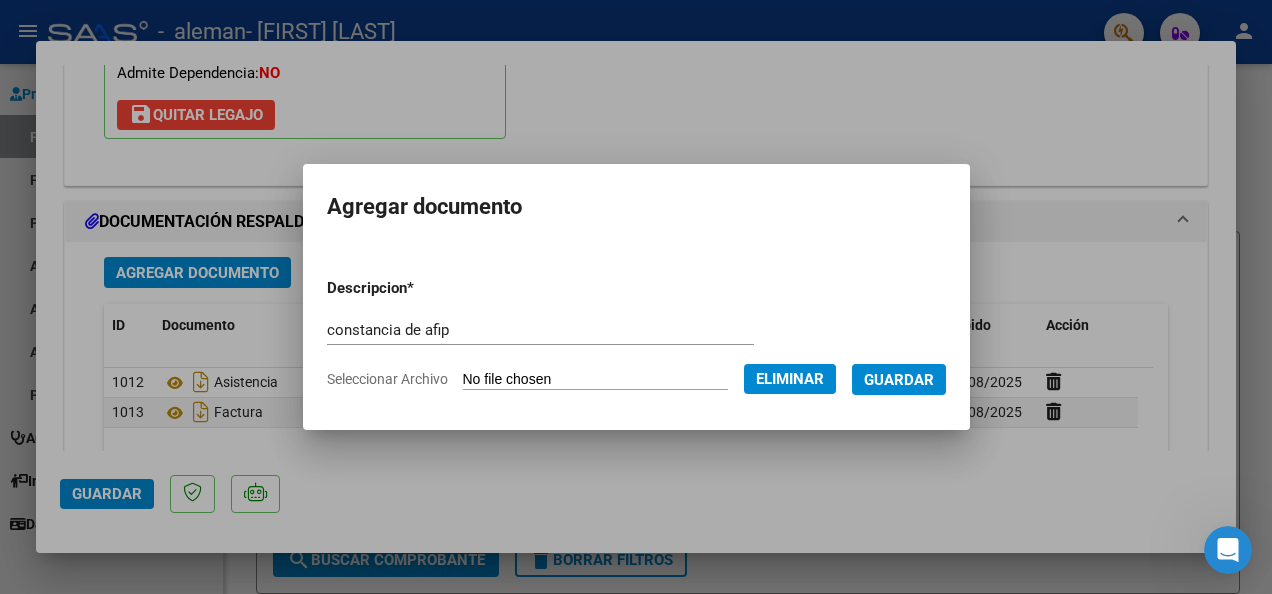 click on "Guardar" at bounding box center (899, 380) 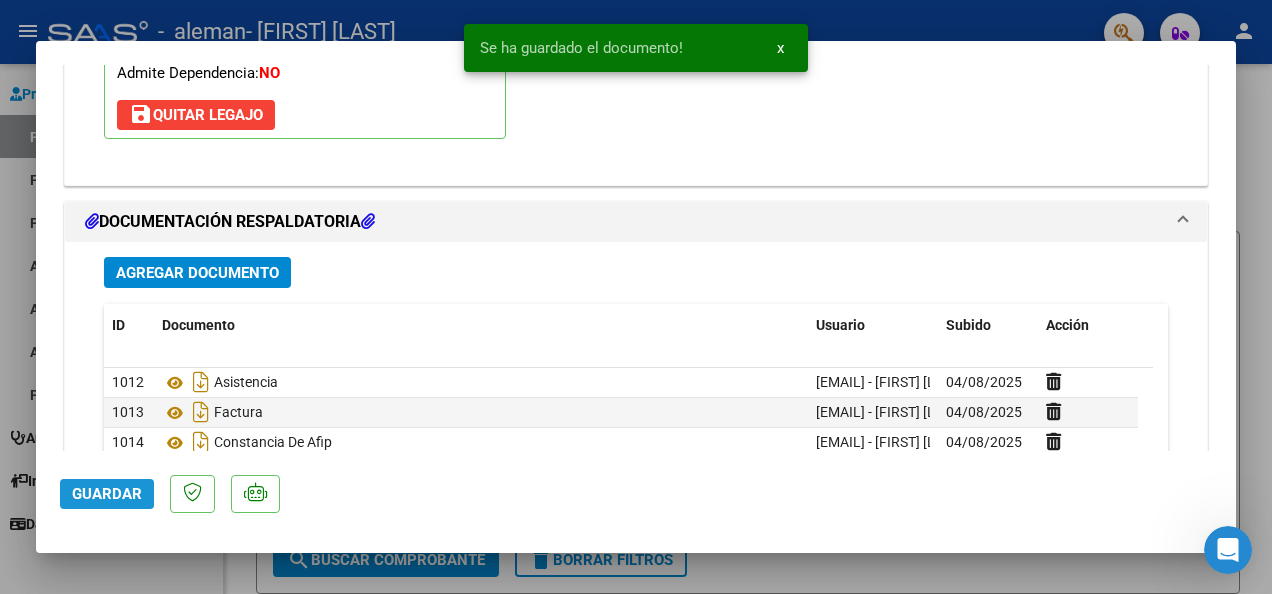 click on "Guardar" 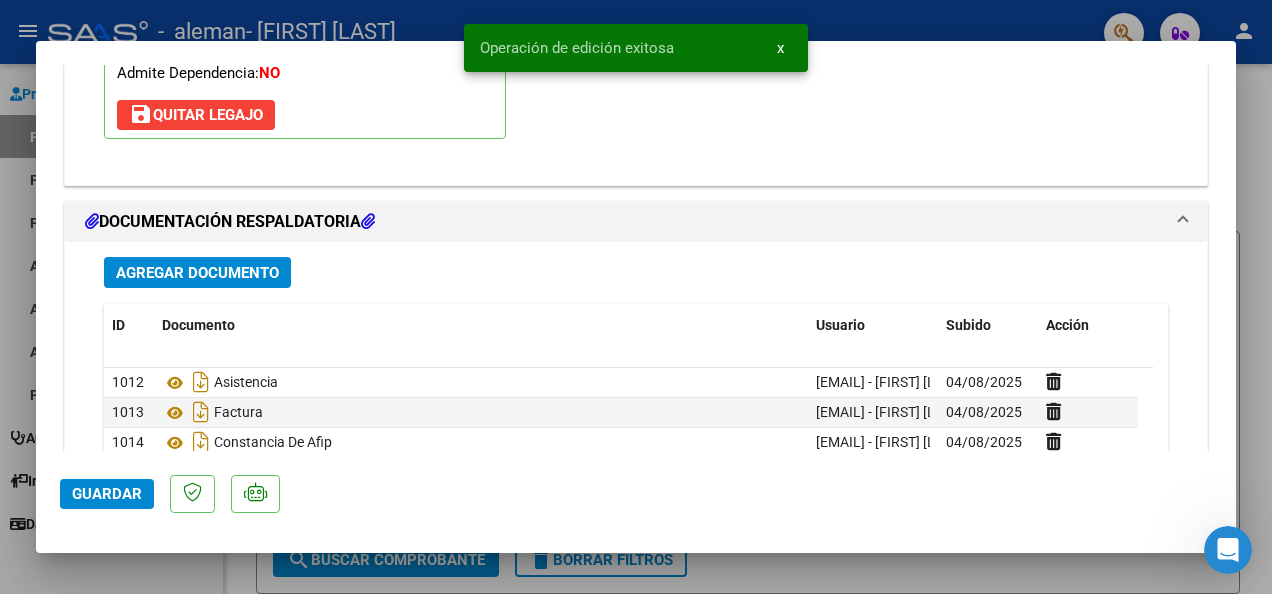 click at bounding box center (636, 297) 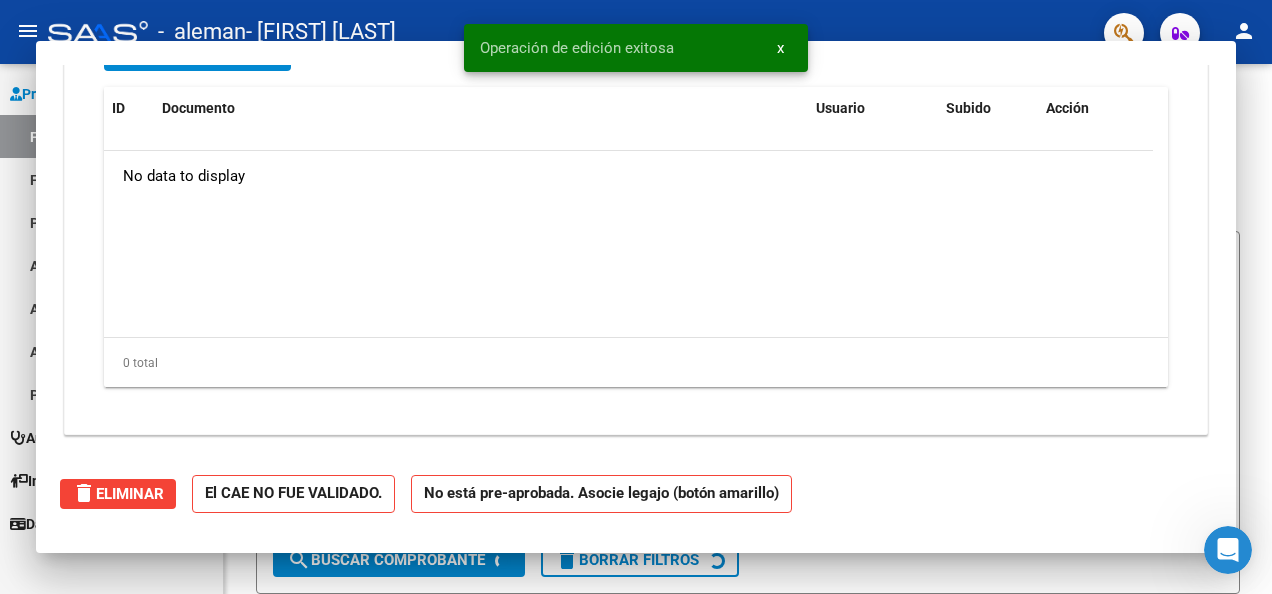 scroll, scrollTop: 1868, scrollLeft: 0, axis: vertical 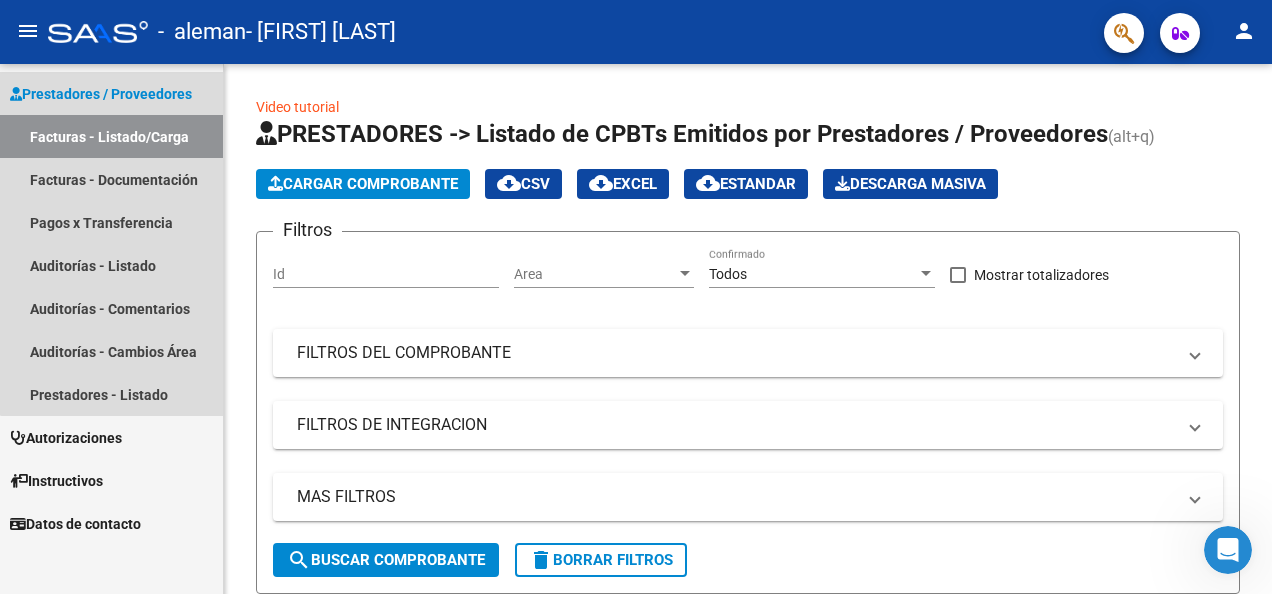click on "Facturas - Listado/Carga" at bounding box center [111, 136] 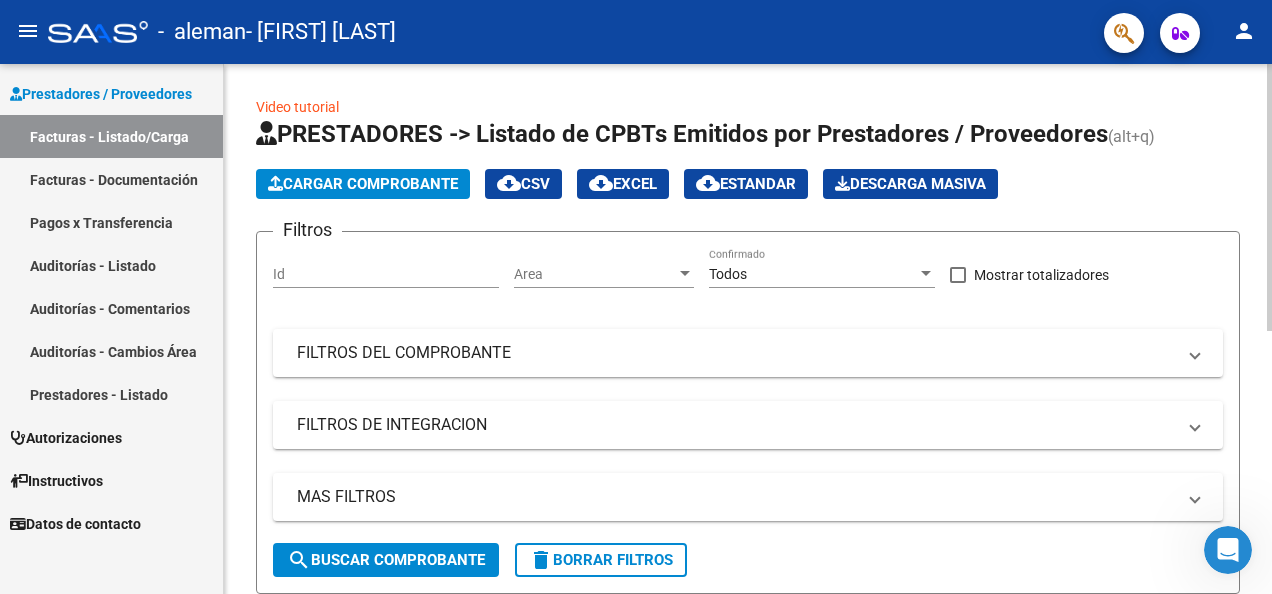 scroll, scrollTop: 0, scrollLeft: 0, axis: both 